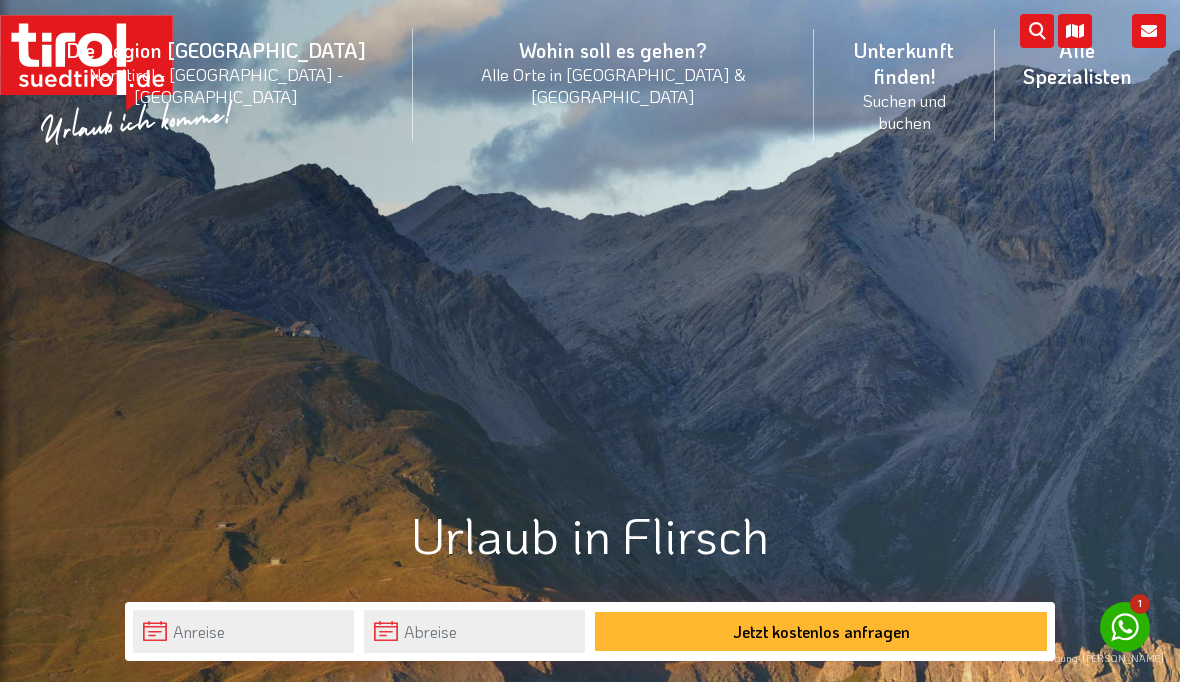 scroll, scrollTop: 0, scrollLeft: 0, axis: both 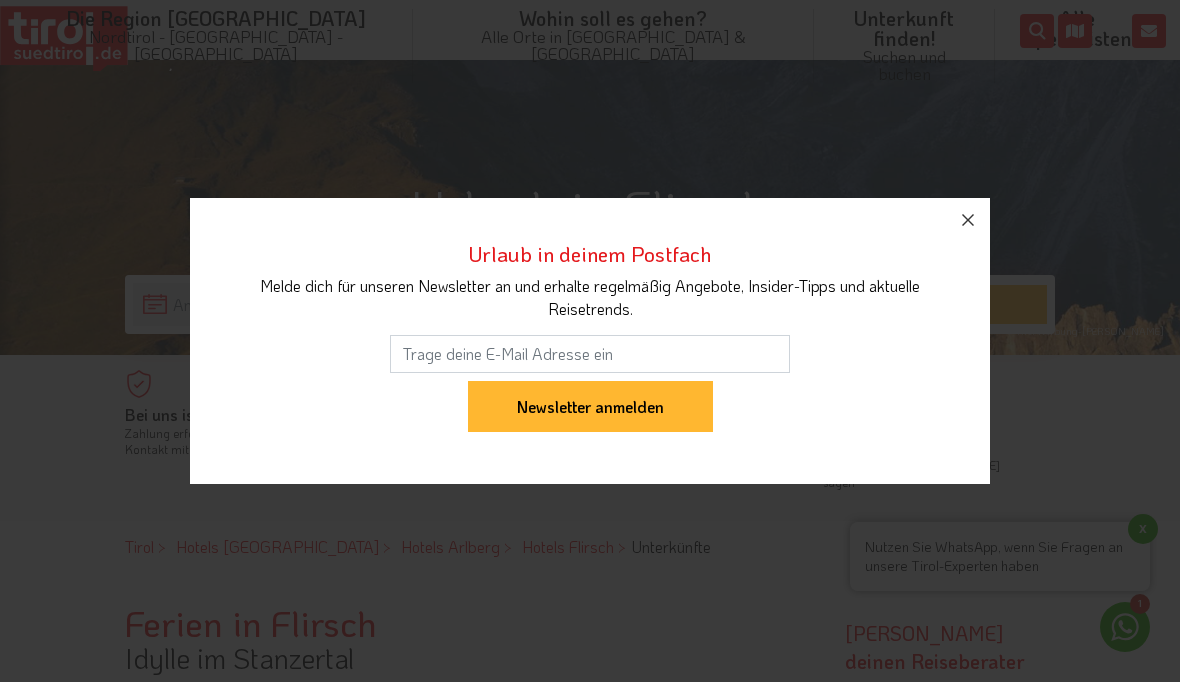 click 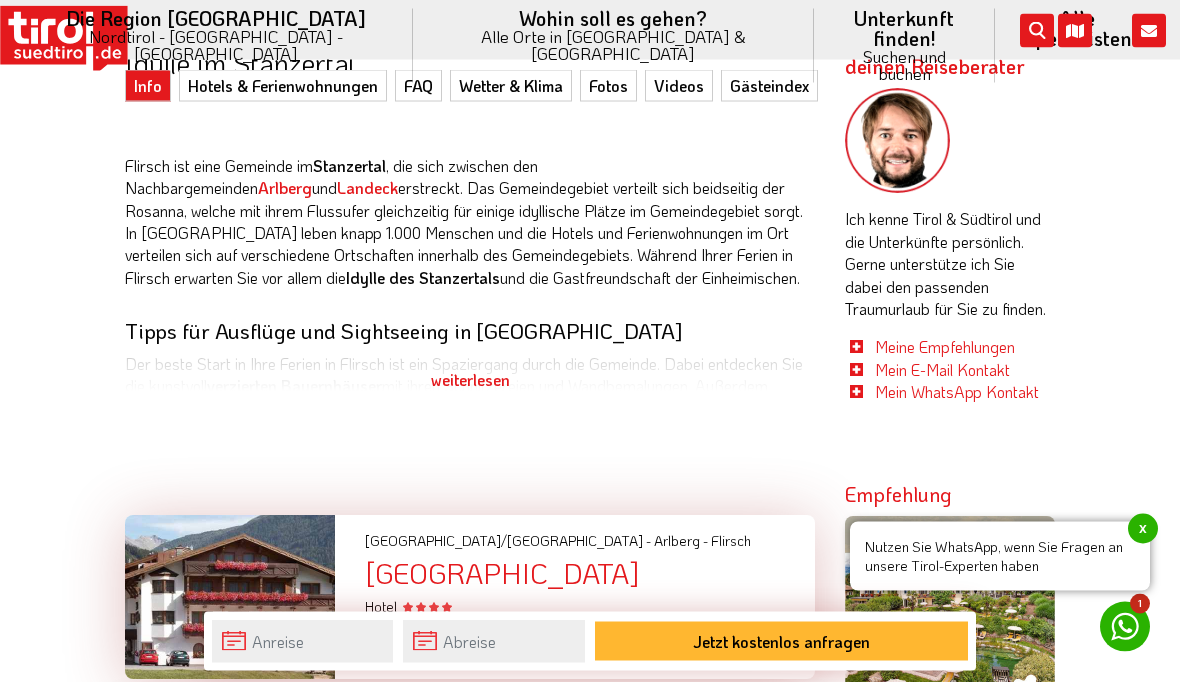 scroll, scrollTop: 1007, scrollLeft: 0, axis: vertical 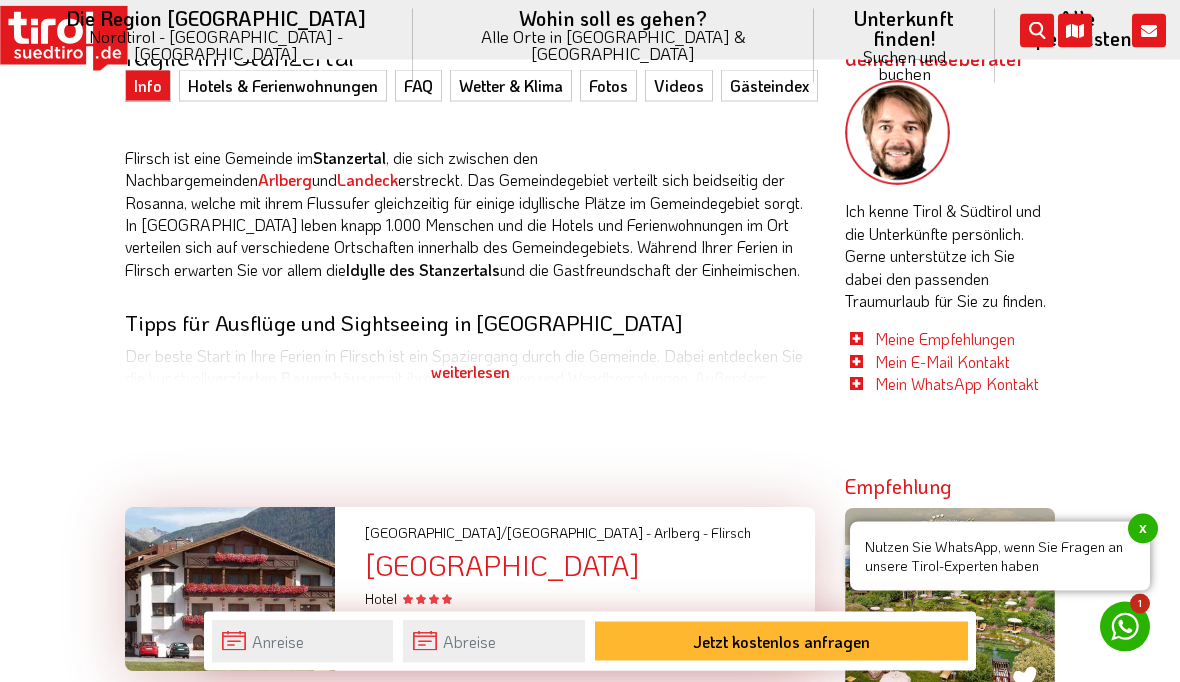 click on "weiterlesen" at bounding box center (470, 373) 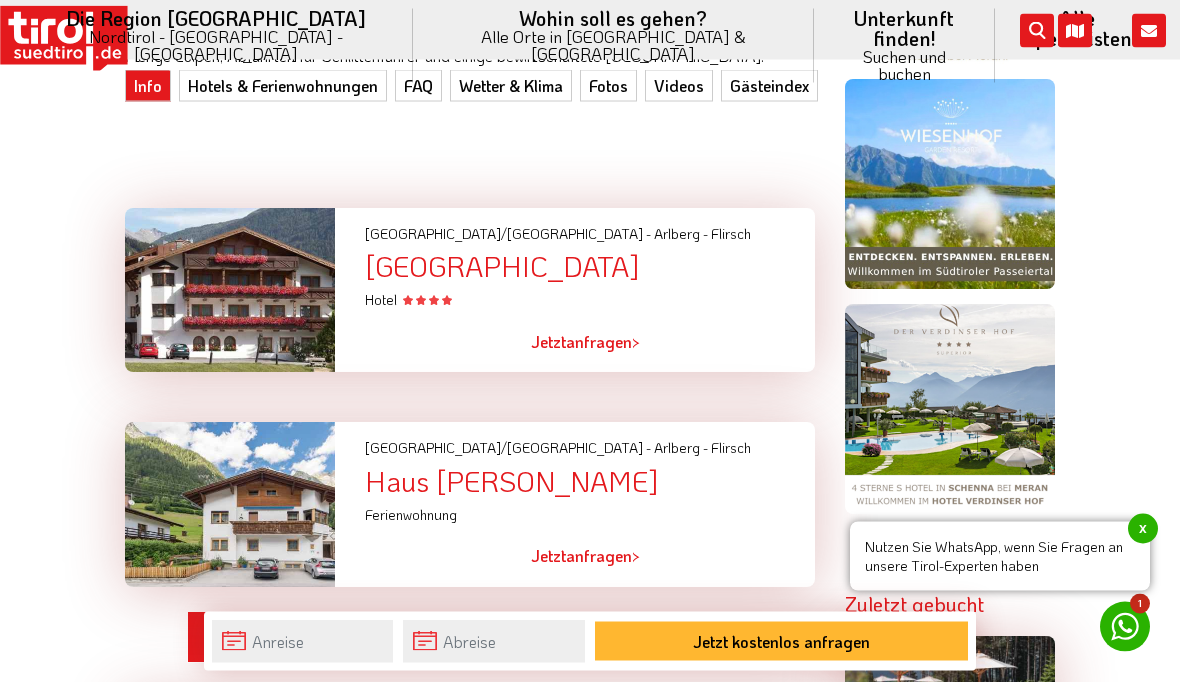 scroll, scrollTop: 1663, scrollLeft: 0, axis: vertical 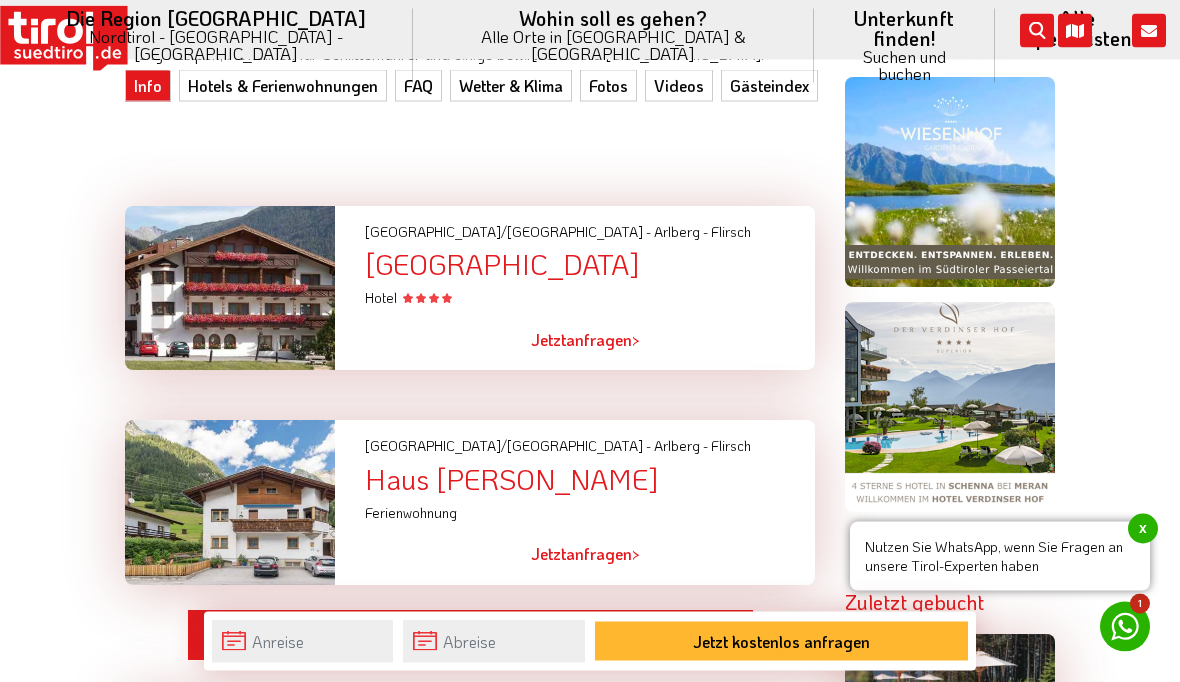 click at bounding box center (230, 289) 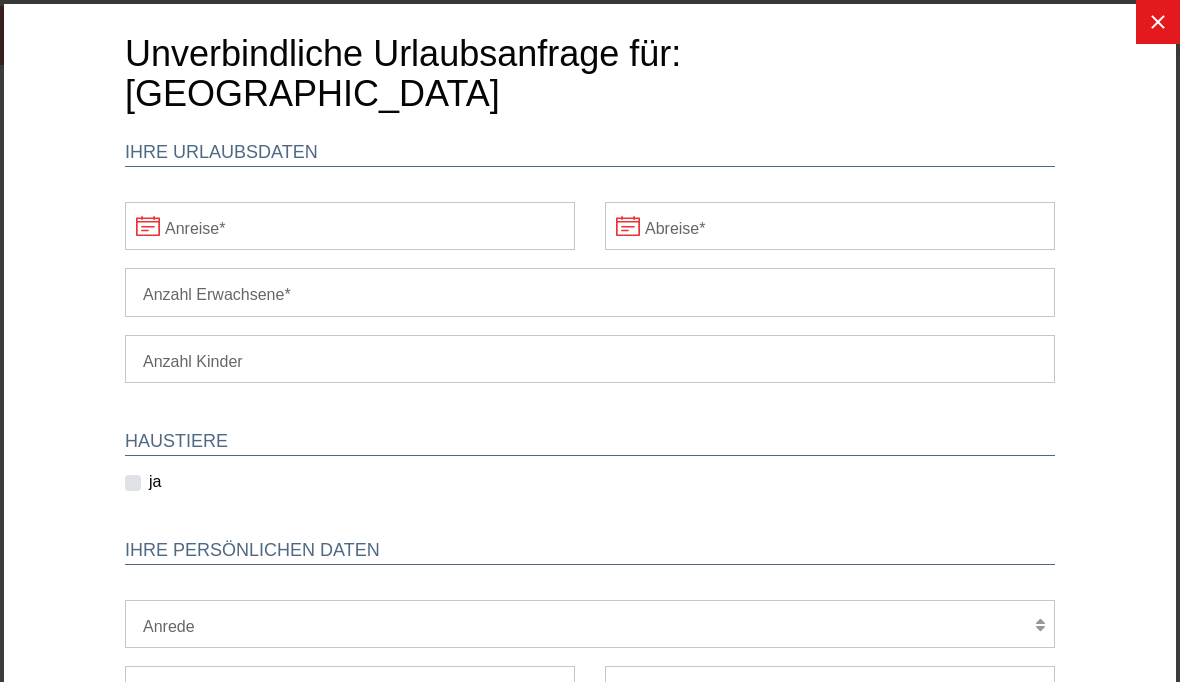 scroll, scrollTop: 0, scrollLeft: 0, axis: both 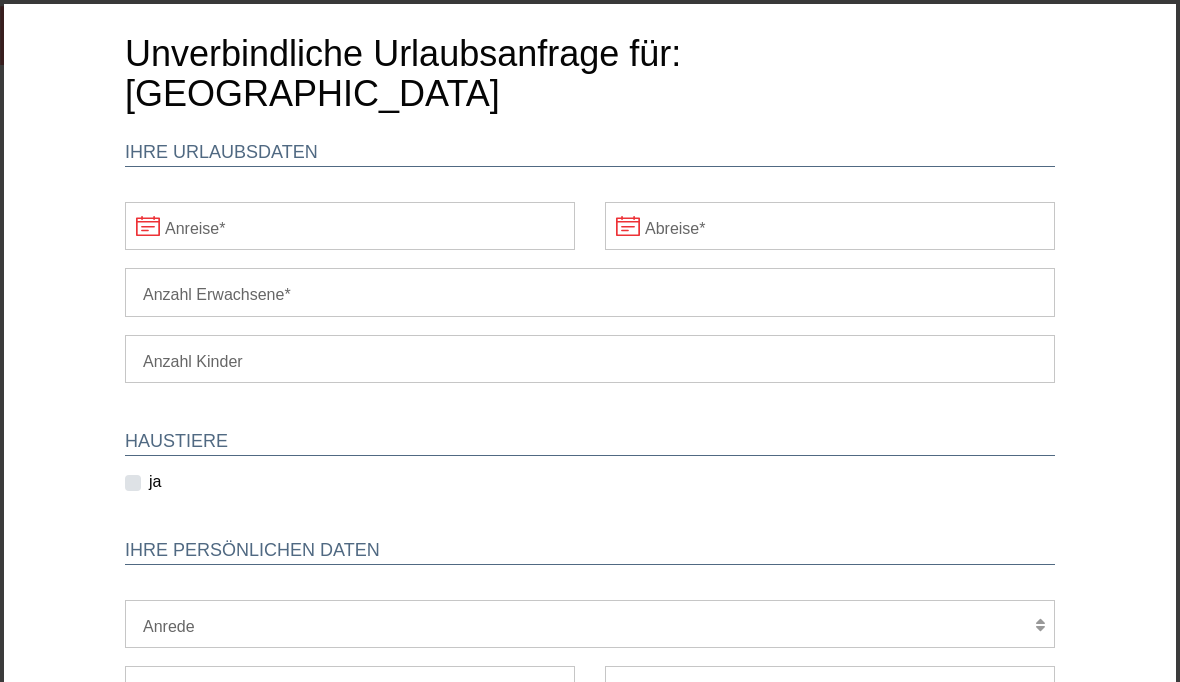 click on "Unverbindliche Urlaubsanfrage für: Hotel Troschana                               Ihre Urlaubsdaten                     Anreise               Abreise                       Anzahl Erwachsene               1 2 3 4 5 6     Anzahl Kinder         Alter der Kinder                   HAUSTIERE            ja                        Ihre persönlichen Daten               Herr Frau Familie     Anrede                       Vorname               Nachname                   Email                                   Telefon                  Ich stimme den  Datenschutzbestimmungen  zu *        Jetzt kostenlos anfragen                  Die Anfrage wurde erfolgreich abgeschickt.    Es gab ein Problem beim Abschicken des Formulares. Bitte probieren Sie noch mal oder kontaktieren Sie den Betrieb telefonisch         Passende Unterkünfte mit nur einem Klick zusätzlich anfragen!  So erhalten Sie  mehr Angebote  und können ganz entspannt vergleichen.           ab 61 - EUR    Preis pro Person und Tag" at bounding box center [590, 375] 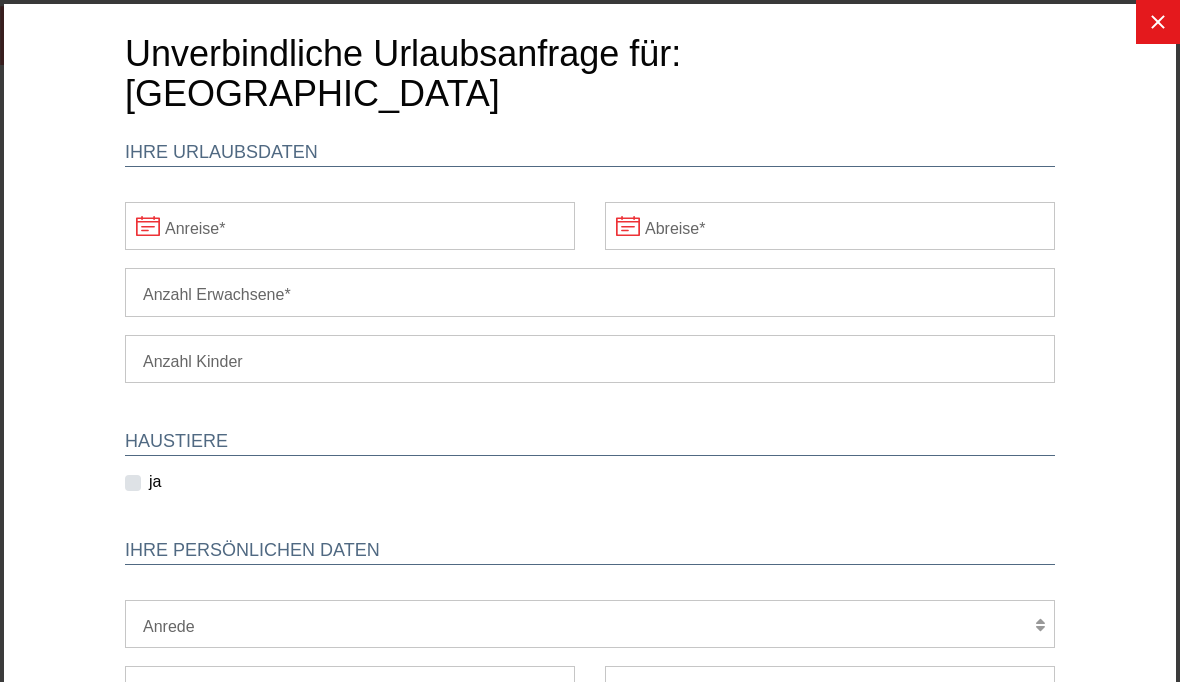 scroll, scrollTop: 1742, scrollLeft: 0, axis: vertical 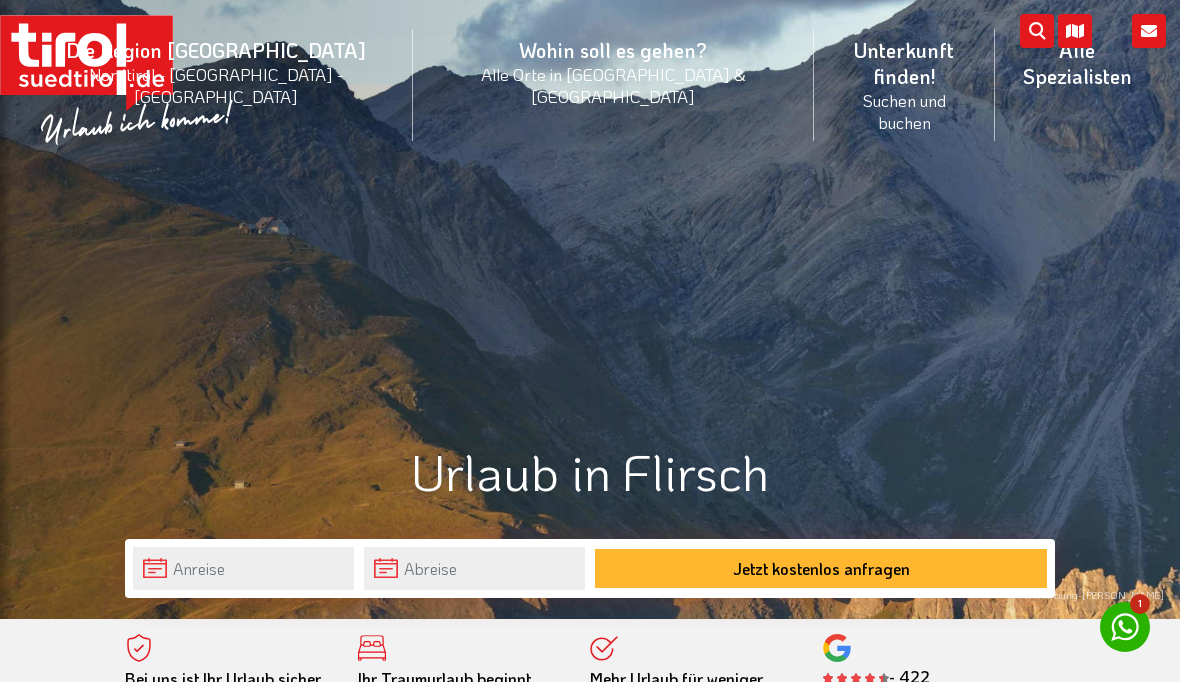 click 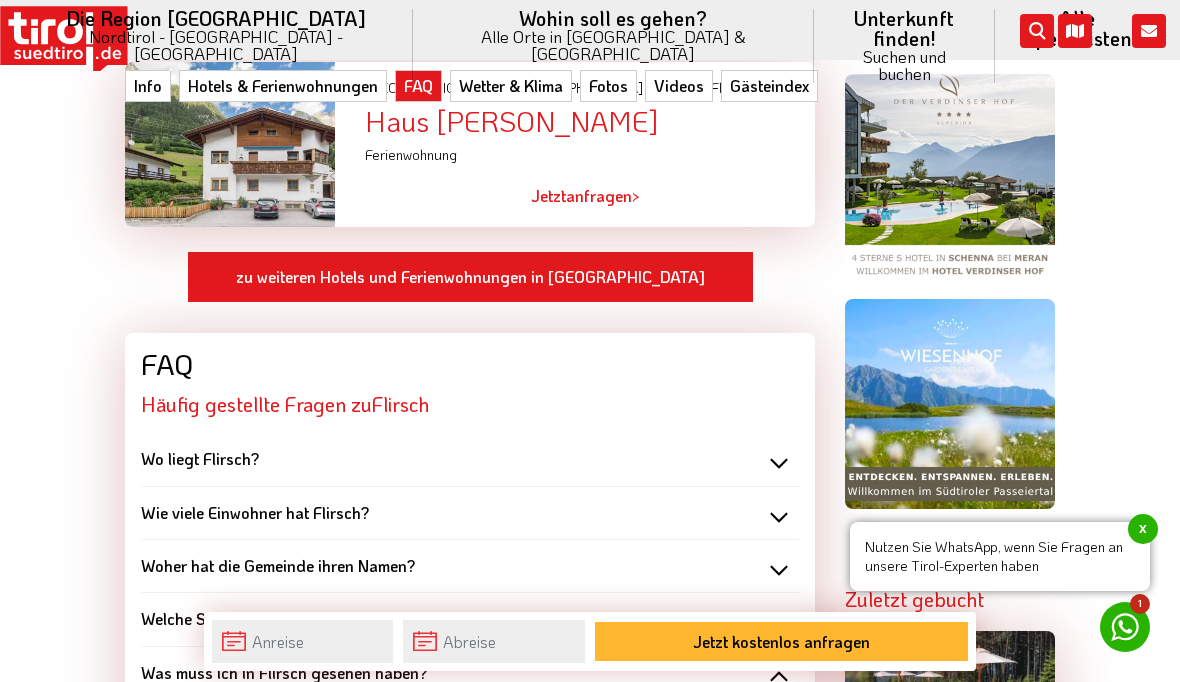 scroll, scrollTop: 1666, scrollLeft: 0, axis: vertical 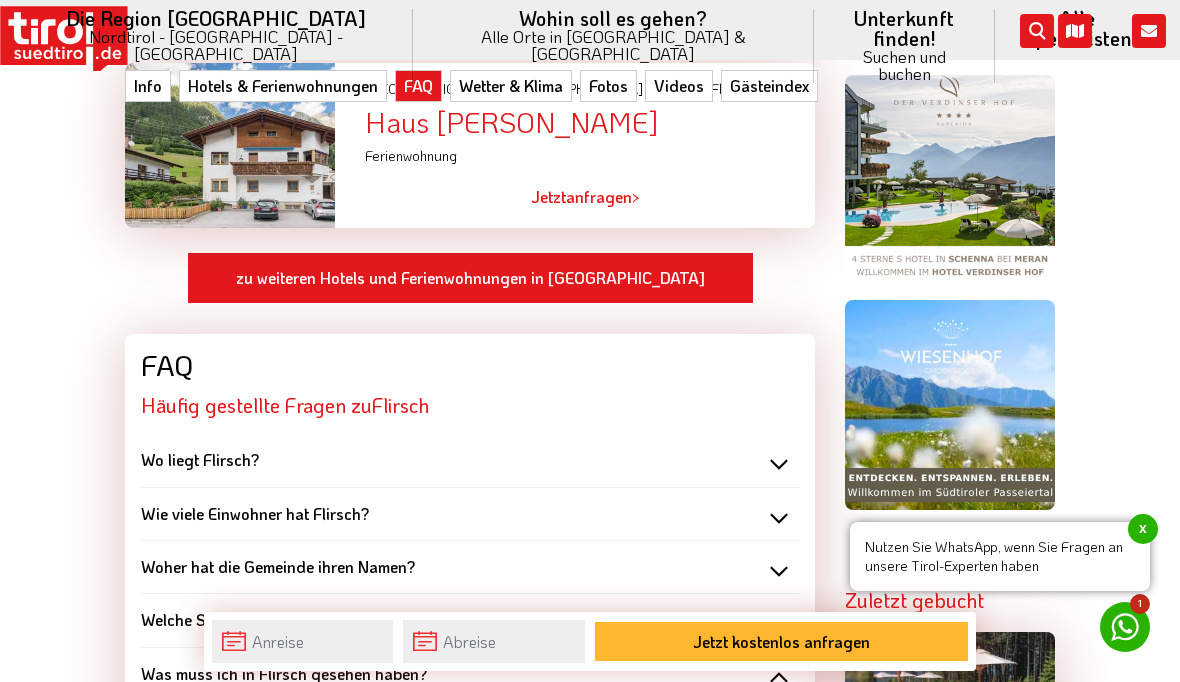 click on "zu weiteren Hotels und Ferienwohnungen in [GEOGRAPHIC_DATA]" at bounding box center (470, 278) 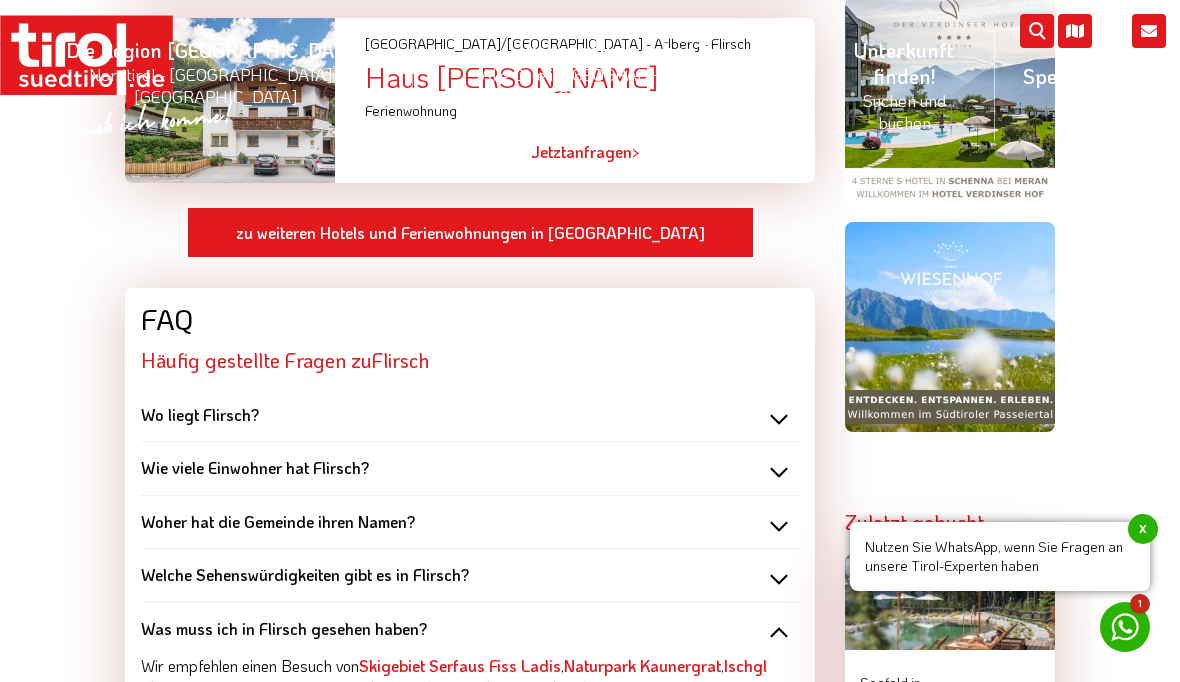 scroll, scrollTop: 1745, scrollLeft: 0, axis: vertical 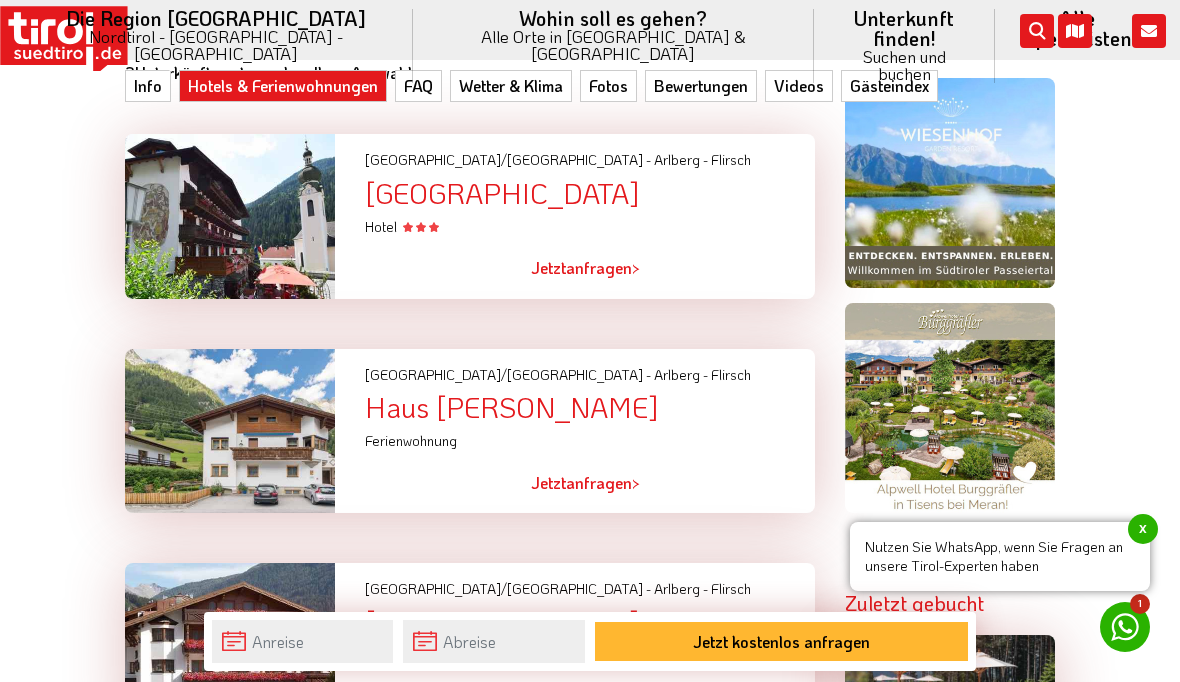 click at bounding box center (230, 216) 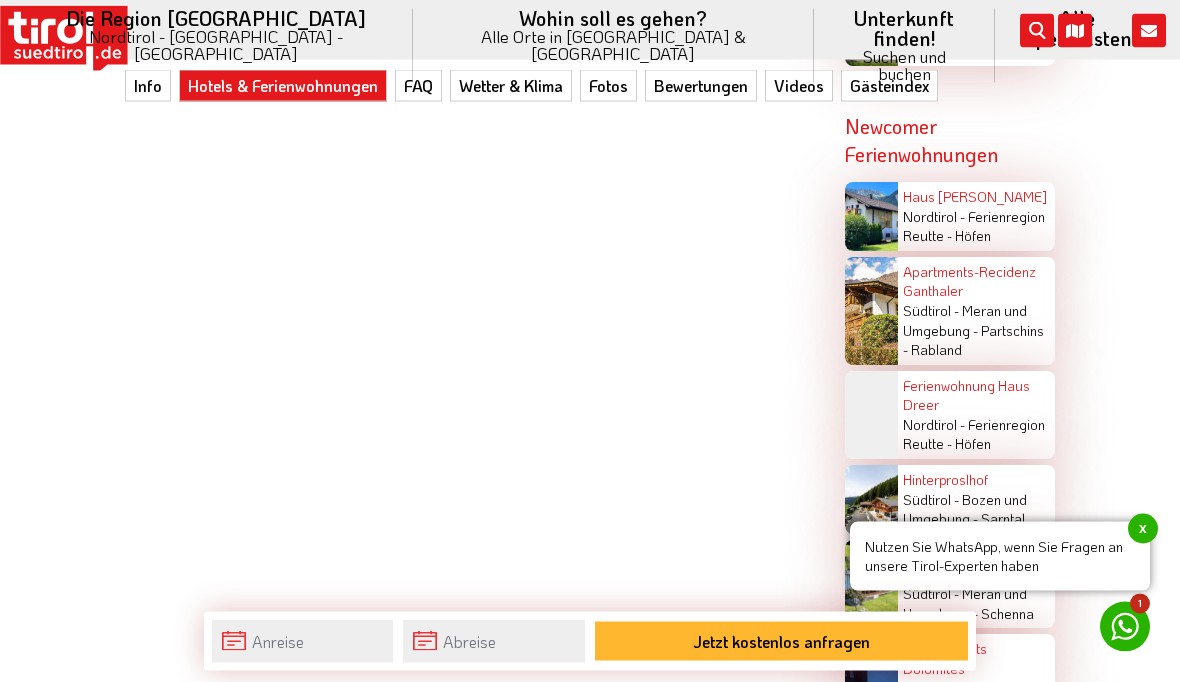 scroll, scrollTop: 5249, scrollLeft: 0, axis: vertical 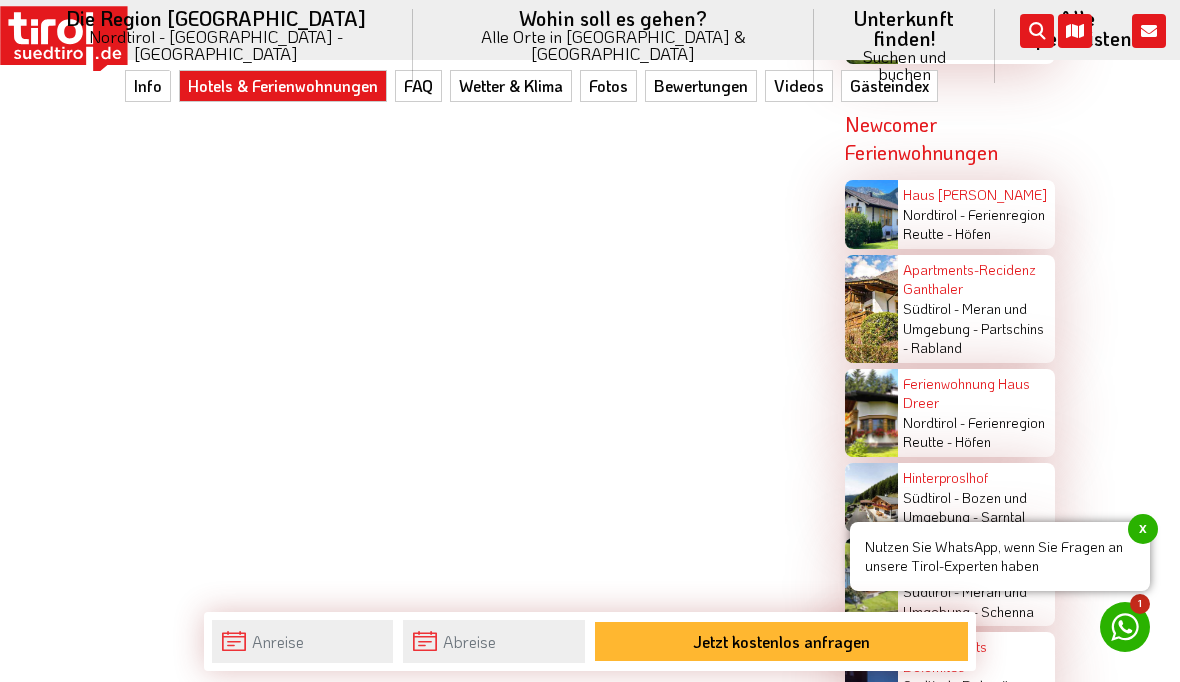 click on "Info" at bounding box center [148, 86] 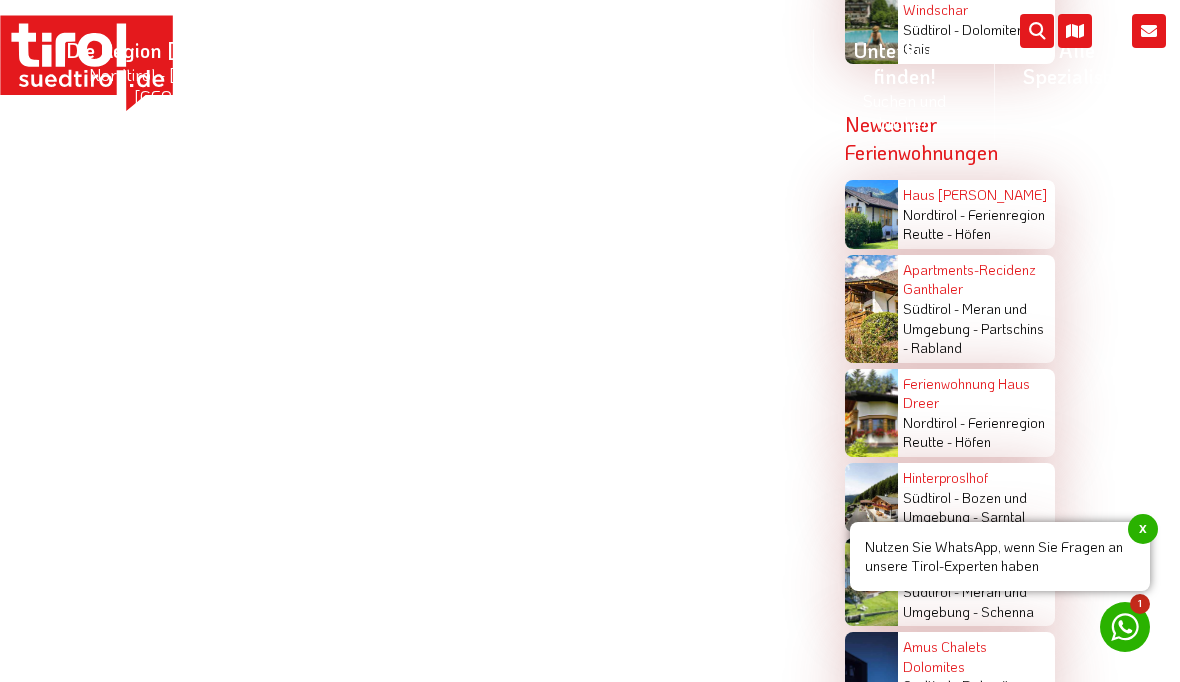 scroll, scrollTop: 5328, scrollLeft: 0, axis: vertical 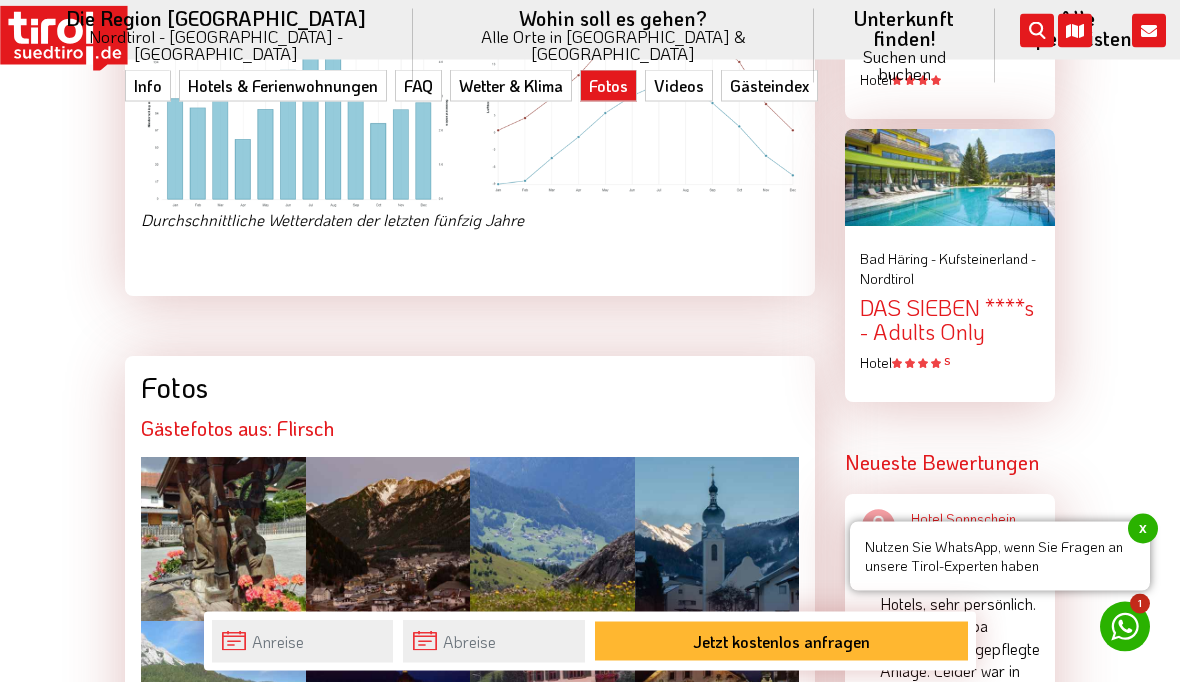 click at bounding box center [223, 540] 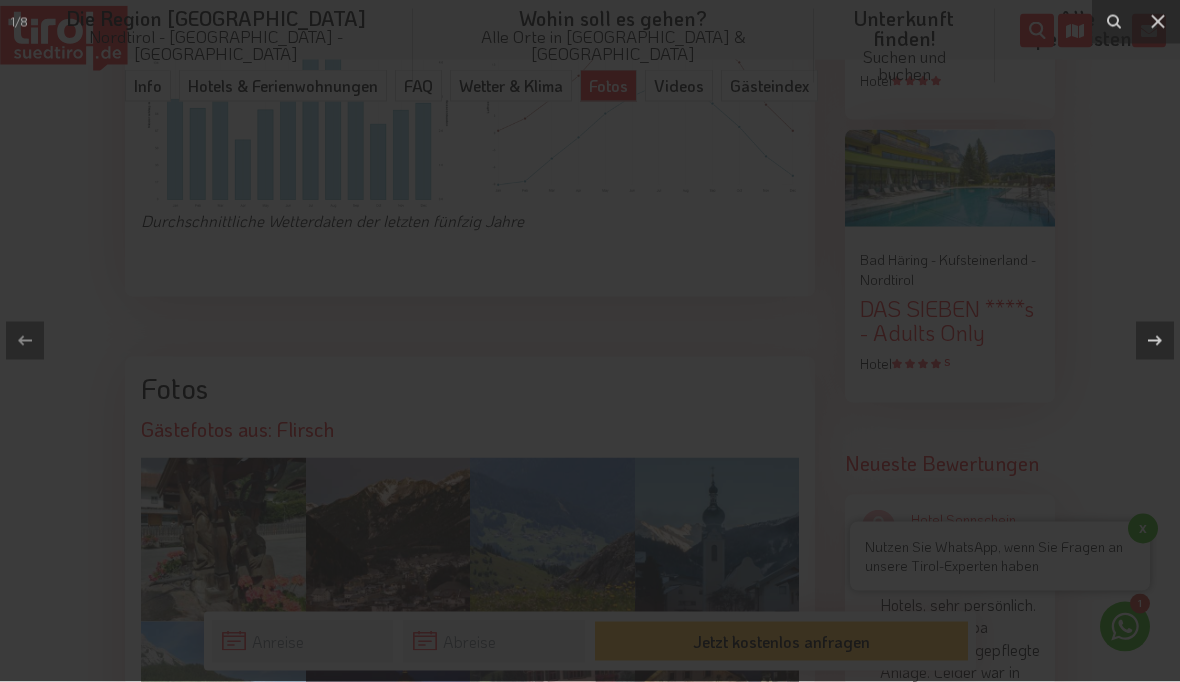 scroll, scrollTop: 2729, scrollLeft: 0, axis: vertical 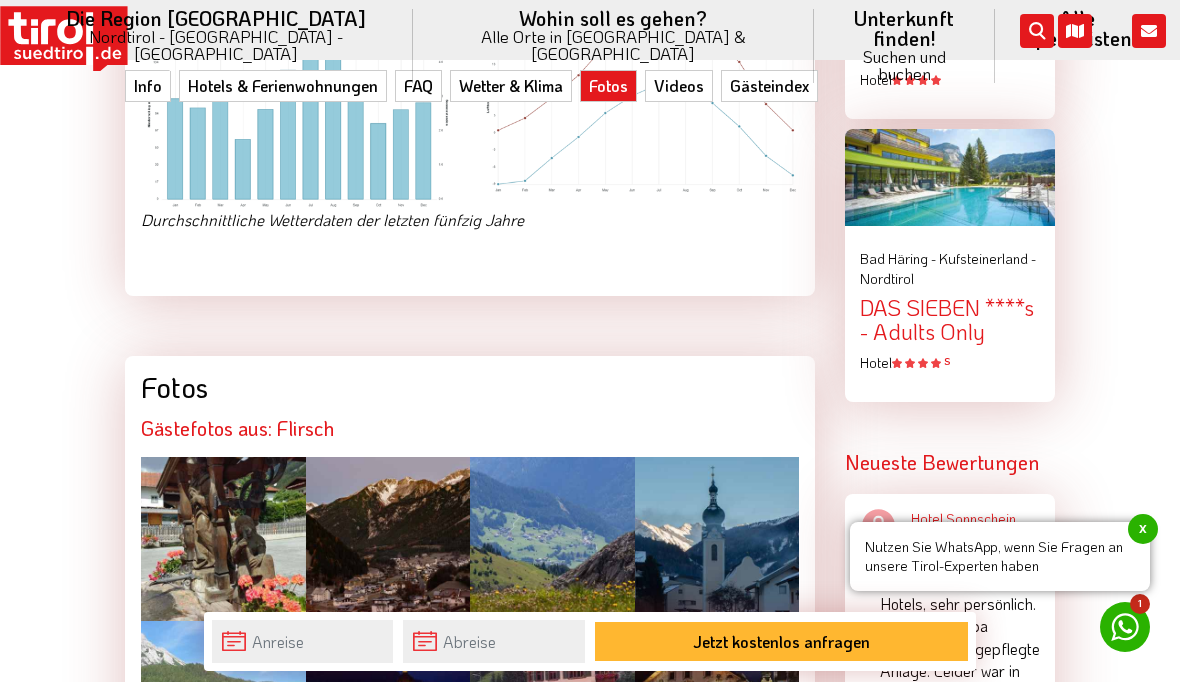 click on "Die Region [GEOGRAPHIC_DATA]  [GEOGRAPHIC_DATA] - [GEOGRAPHIC_DATA] - [GEOGRAPHIC_DATA]      [GEOGRAPHIC_DATA]/[GEOGRAPHIC_DATA]    [GEOGRAPHIC_DATA]/[GEOGRAPHIC_DATA]      [GEOGRAPHIC_DATA]      [GEOGRAPHIC_DATA] Seenland      [GEOGRAPHIC_DATA]      [GEOGRAPHIC_DATA] [GEOGRAPHIC_DATA] [GEOGRAPHIC_DATA]-[GEOGRAPHIC_DATA]      [GEOGRAPHIC_DATA] und [GEOGRAPHIC_DATA] Feriendörfer      [GEOGRAPHIC_DATA]      [GEOGRAPHIC_DATA]      [GEOGRAPHIC_DATA] [GEOGRAPHIC_DATA]      [GEOGRAPHIC_DATA]      [GEOGRAPHIC_DATA]      [GEOGRAPHIC_DATA]      [GEOGRAPHIC_DATA]      [GEOGRAPHIC_DATA] [GEOGRAPHIC_DATA]      [GEOGRAPHIC_DATA]      [GEOGRAPHIC_DATA] [GEOGRAPHIC_DATA] Ladis      Silberregion [GEOGRAPHIC_DATA]      [GEOGRAPHIC_DATA]      [GEOGRAPHIC_DATA]      [GEOGRAPHIC_DATA] [GEOGRAPHIC_DATA] [GEOGRAPHIC_DATA] / [GEOGRAPHIC_DATA]      [GEOGRAPHIC_DATA] [GEOGRAPHIC_DATA]      [GEOGRAPHIC_DATA]      Wipptal      Zillertal      Osttirol    Osttirol      Defereggental      Hochpustertal      [GEOGRAPHIC_DATA]      Nationalparkregion      [GEOGRAPHIC_DATA]      [GEOGRAPHIC_DATA]      [PERSON_NAME][GEOGRAPHIC_DATA] und Umgebung      Dolomiten      Eisacktal      [GEOGRAPHIC_DATA] / [GEOGRAPHIC_DATA]" at bounding box center [590, -2388] 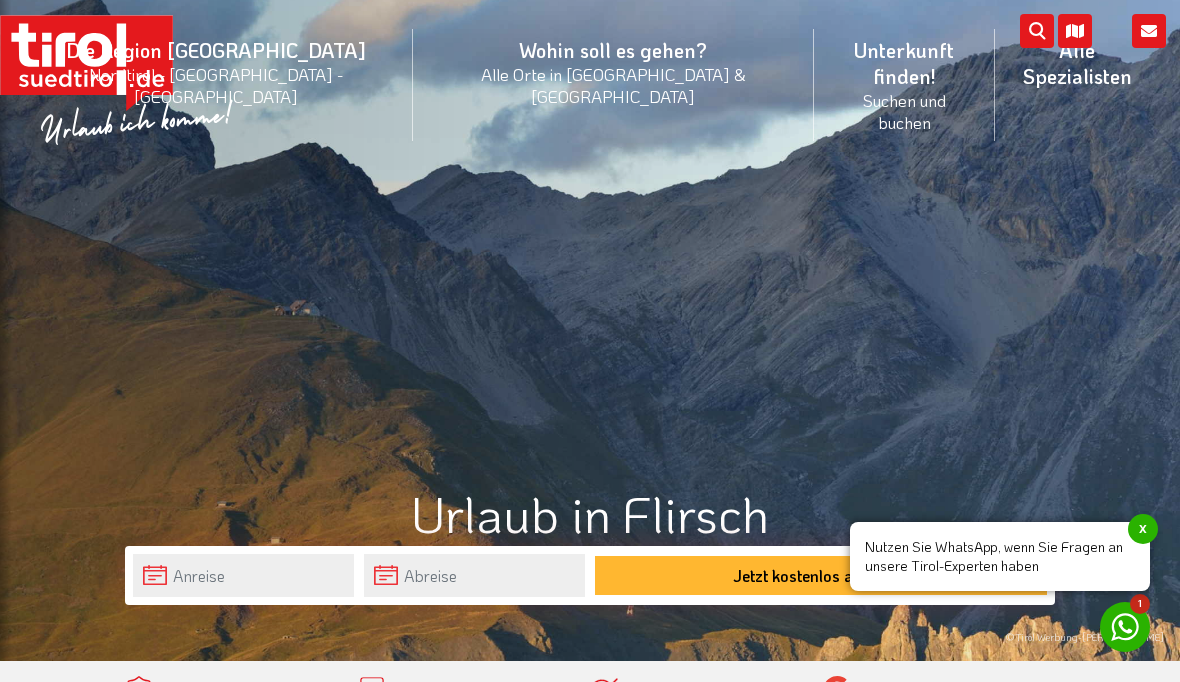 scroll, scrollTop: 0, scrollLeft: 0, axis: both 